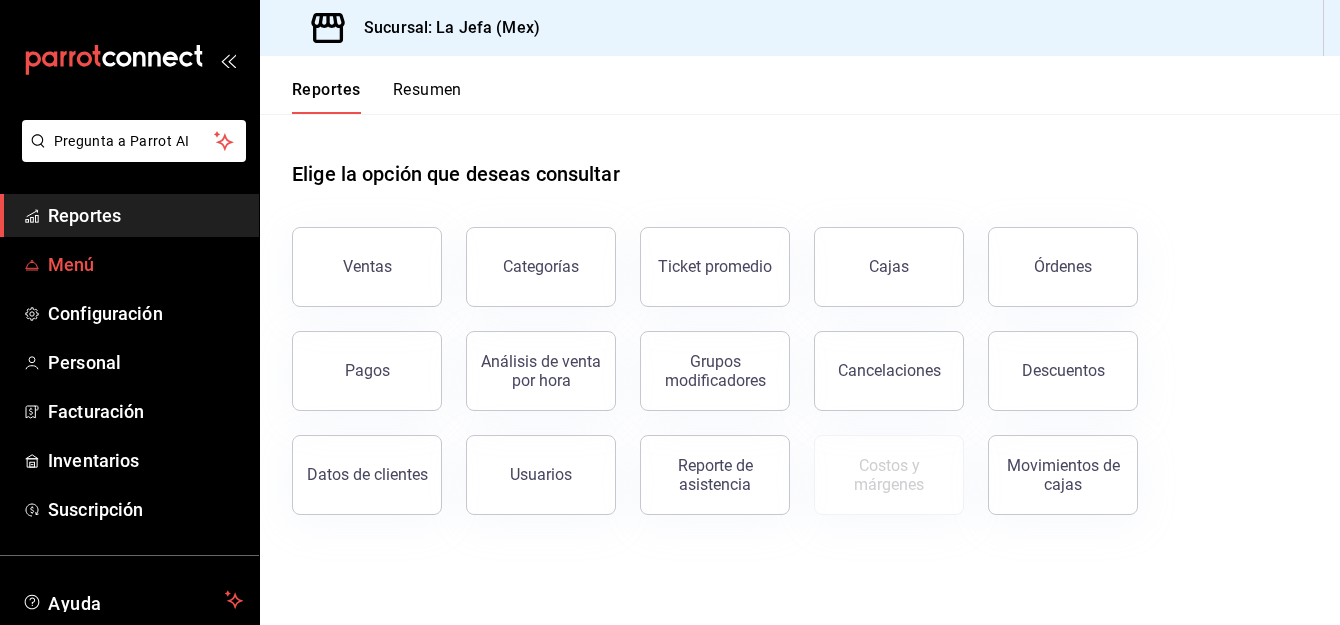 scroll, scrollTop: 0, scrollLeft: 0, axis: both 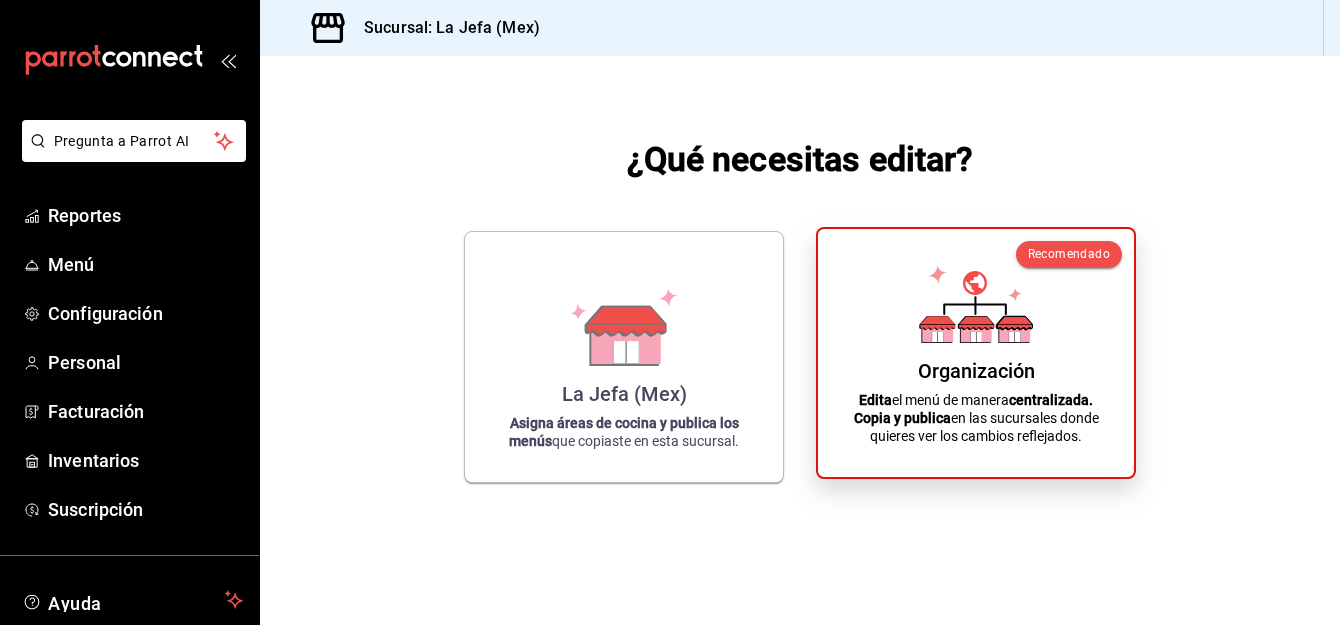 click on "Organización" at bounding box center (976, 371) 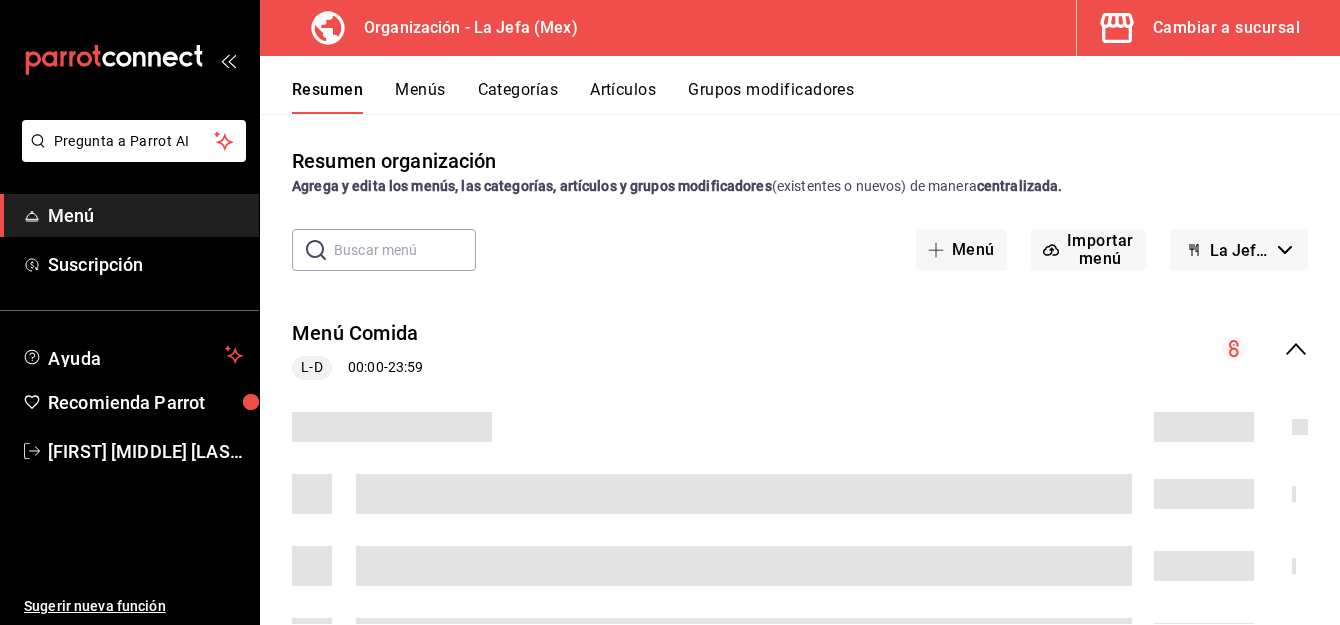click on "Artículos" at bounding box center [623, 97] 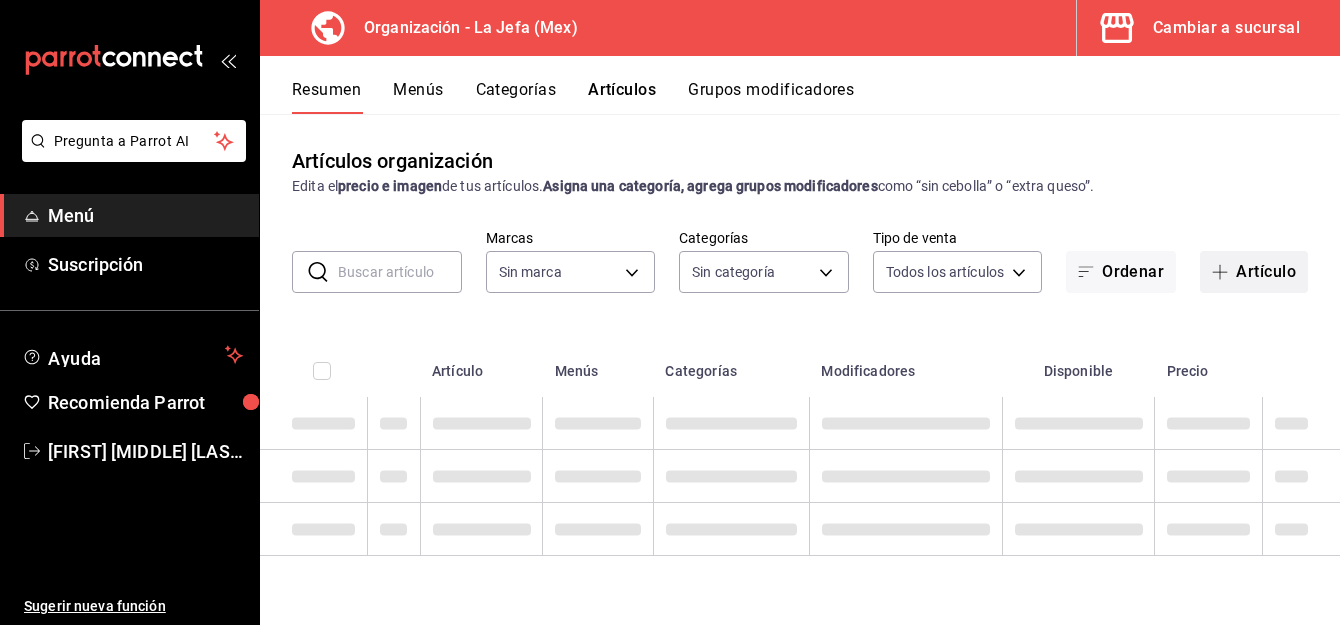click on "Artículo" at bounding box center (1254, 272) 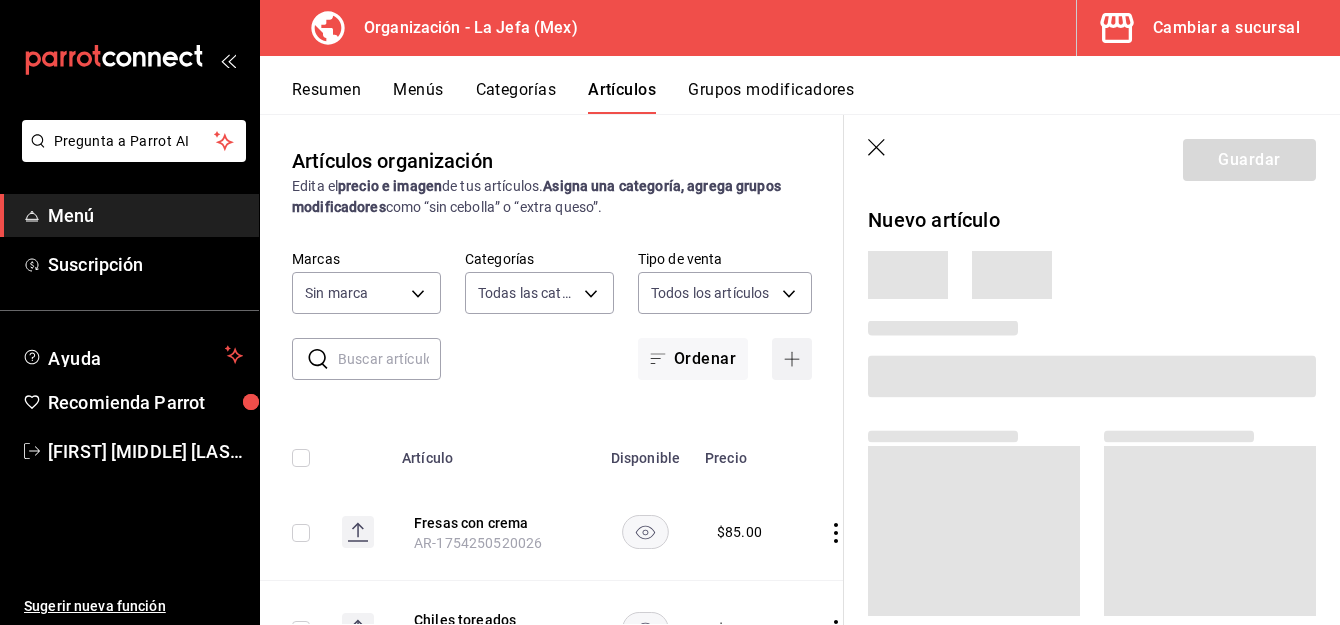 type on "34ad27b7-0892-4409-80f9-e7cf116529e6,ca90521f-d6af-42d3-9f29-3b70fe2932d1,064ae21d-ce15-4b90-892d-20559befcb66,1d172aa9-c97f-447d-9d3d-f4dba500de48,06143e24-6ecf-463d-814d-ab4afae2781a,55477cd2-c70e-4058-ad92-70570c7dd735,8efe4533-ac4f-420d-bb73-33b1d4e3de69,7779a1e3-7451-4248-ace8-9595df4ac247,4237c9a6-c2d5-481e-9213-827a17cd4a90,b713a145-e232-4e45-b06d-dcbaa4e4d084,20b43371-22c0-4295-a2e0-0bfe916c29ec,b0eae42c-2d69-4336-b90c-4014d03dc0fb,5bafd6ec-eb66-4d8e-ae30-195a565bc08e,ea390ddb-4153-4280-8c28-eee91d7e4ecf,b4a03529-0e09-4d44-995c-043b7c317562,6a44c4ea-b353-4ce0-81dc-b8b513216b35,99caece7-1422-4fb7-bc31-8b402c03c216,832aa73f-9b02-48e3-b540-ac2fc892e1a8,1b016fde-f5fd-4299-97f4-82ceb121bcc5,6031e0fb-ceac-45ae-b9a1-b32124e7f3d2,970d37d4-a555-40b2-9b09-c57cd2f2458c,005eb336-fe01-44e8-b9da-17f15ef78200,ef16fe4b-9df6-4bf9-8366-e5db5aa46d34,f9719f54-4be2-41b5-842d-fbdbd893471b,f9995370-d3d1-4eaa-9faa-3325c8e9d956,fd545860-ef3a-4bec-a1ba-748199810a16,760c6ceb-f457-4735-82c3-ae92bb01920c,186060b8-0b7f-4ee6-807..." 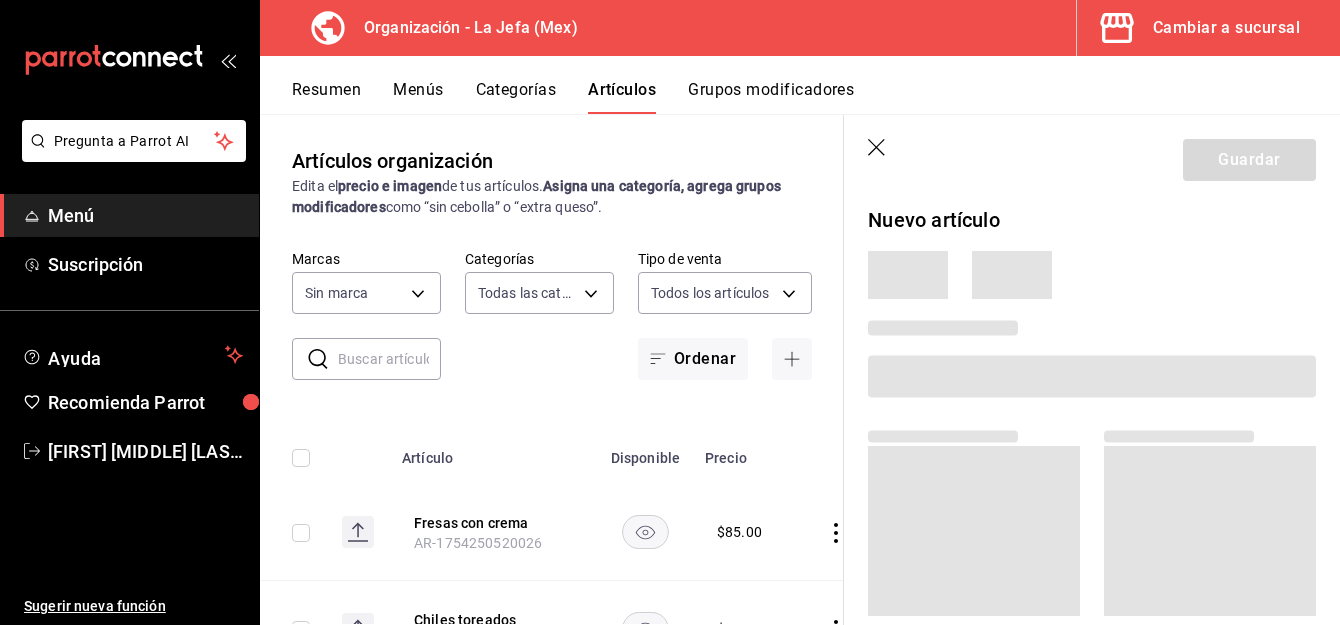 type on "50befb75-0fe5-4750-904c-e3b126ae6c81" 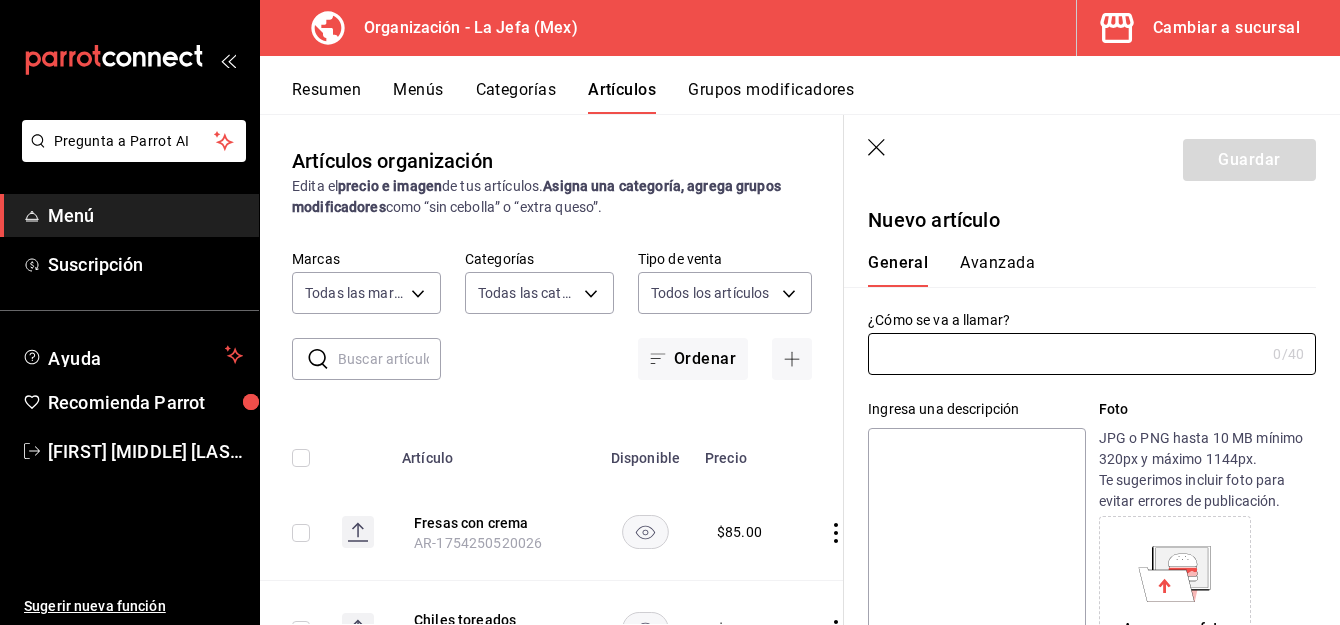 type on "AR-1754259776434" 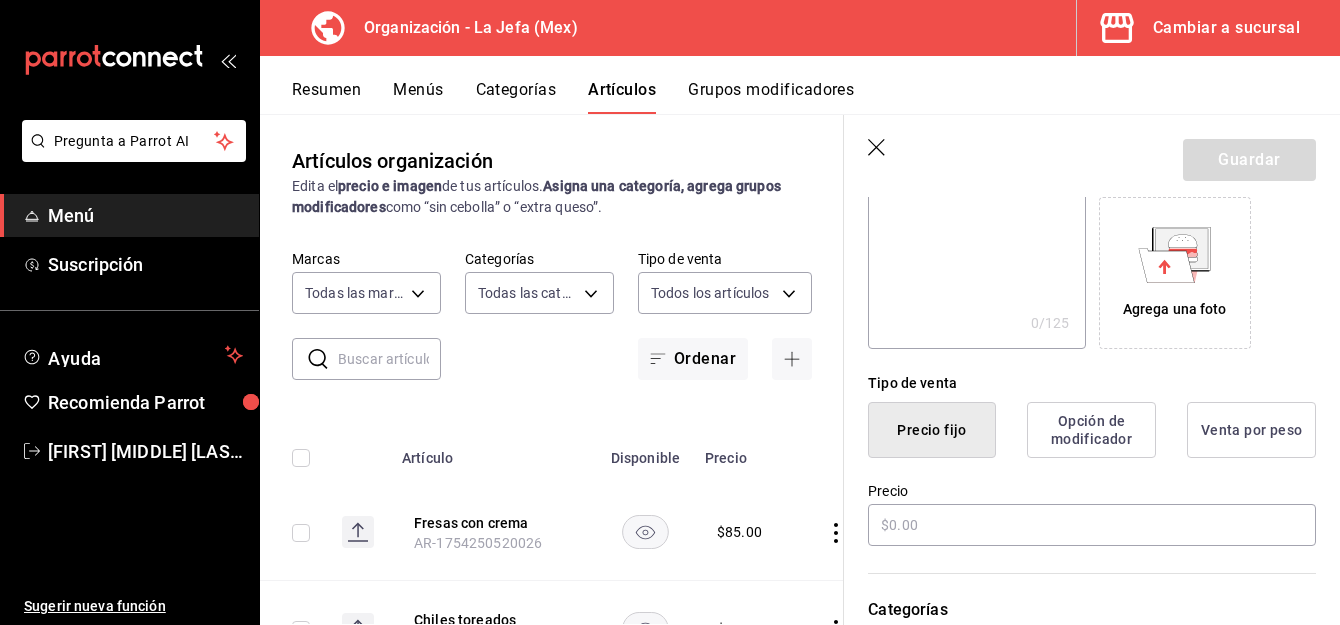 scroll, scrollTop: 323, scrollLeft: 0, axis: vertical 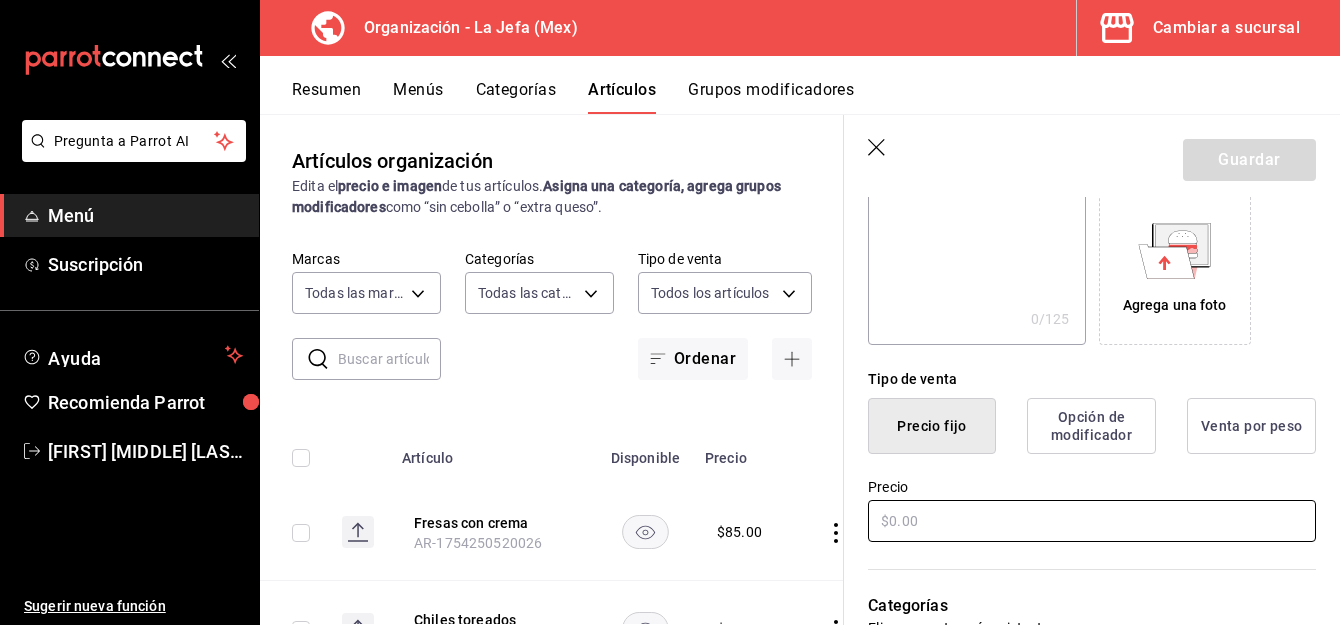 type on "Bola de Nieve" 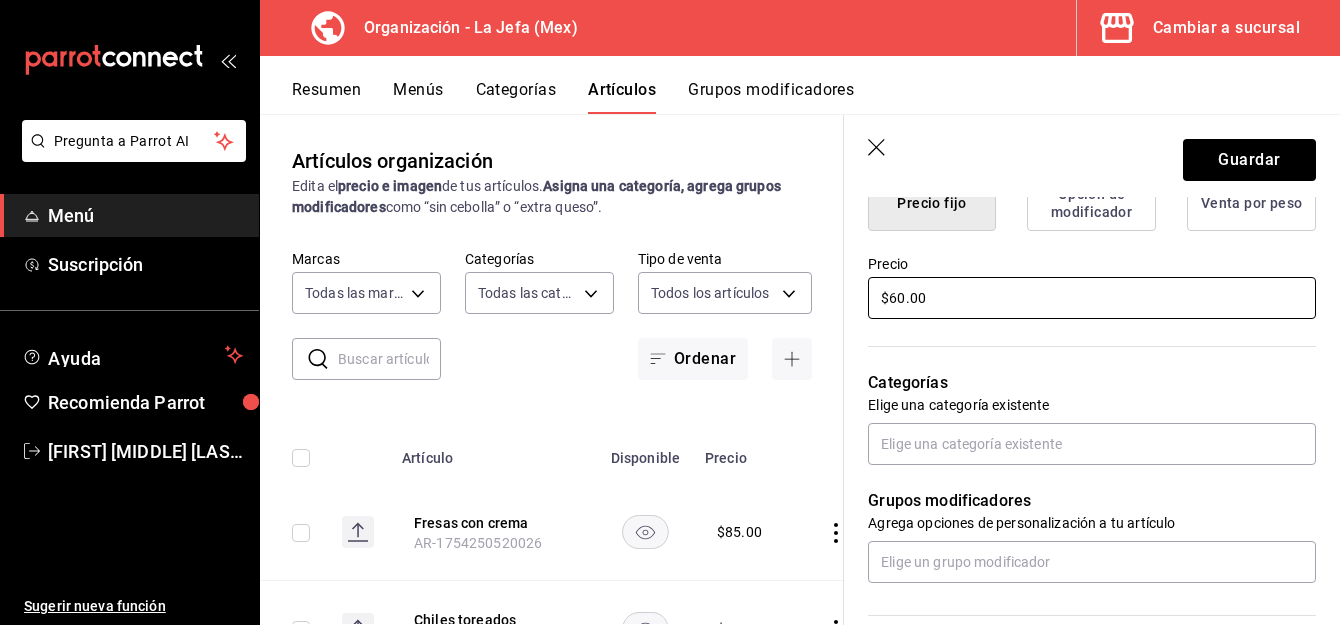 scroll, scrollTop: 561, scrollLeft: 0, axis: vertical 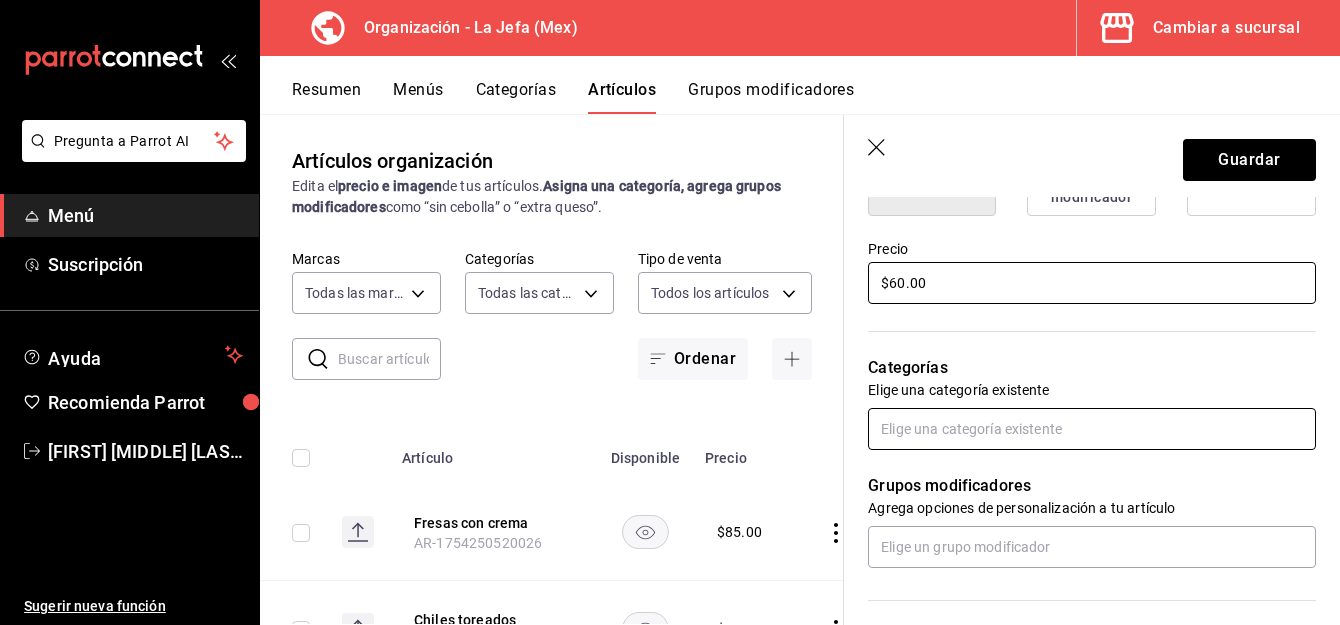 type on "$60.00" 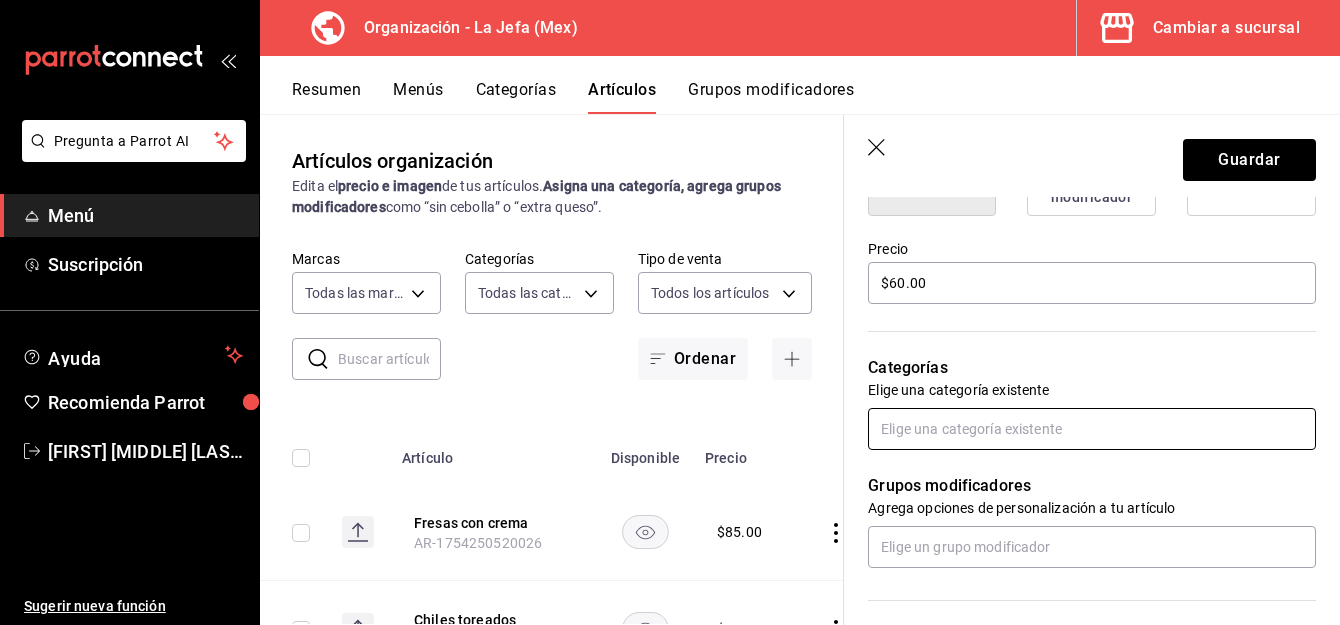 click at bounding box center [1092, 429] 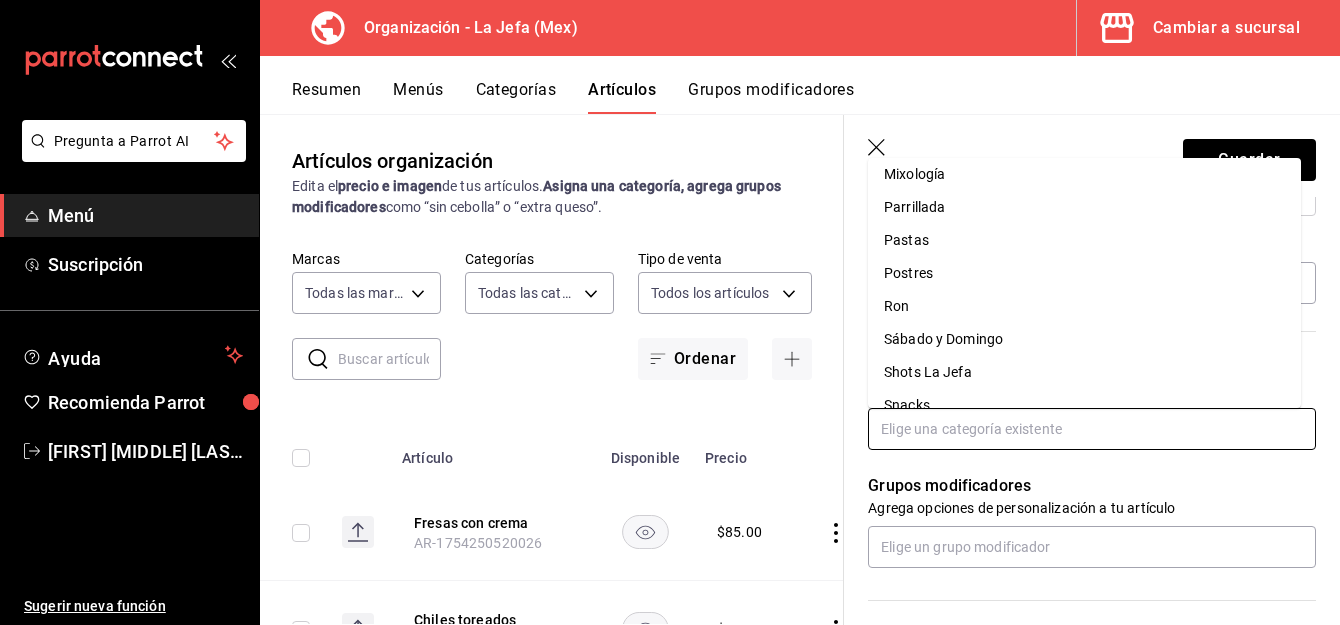 scroll, scrollTop: 633, scrollLeft: 0, axis: vertical 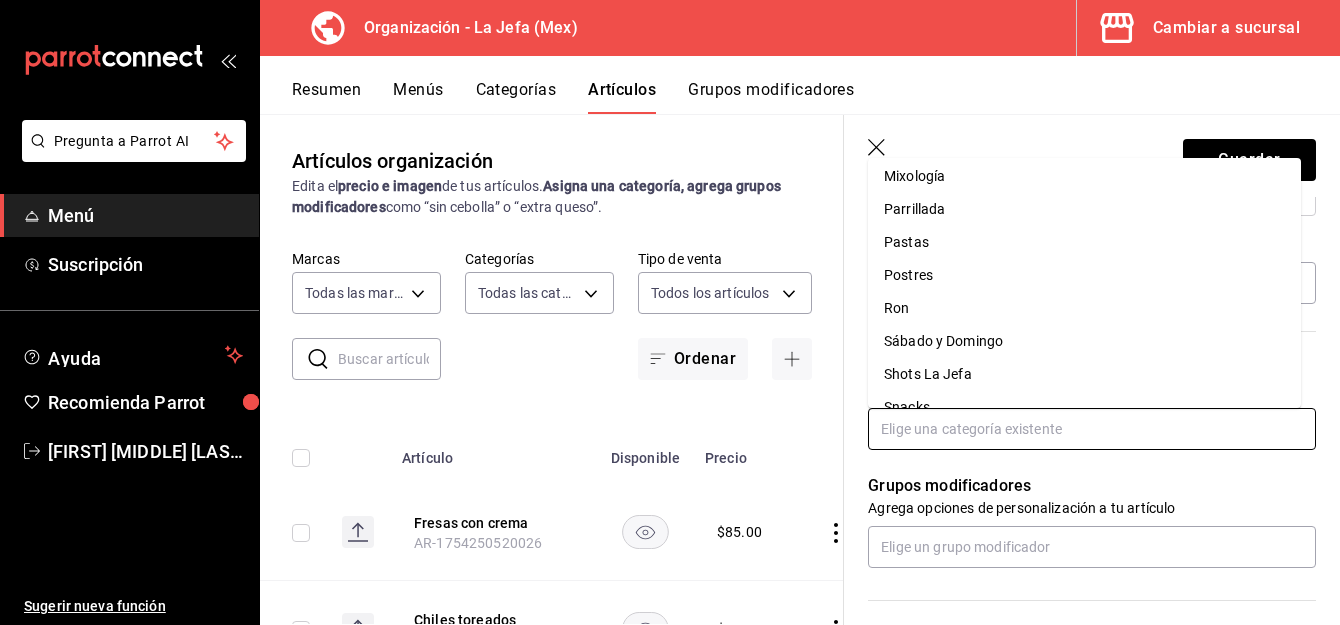 click on "Postres" at bounding box center [1084, 275] 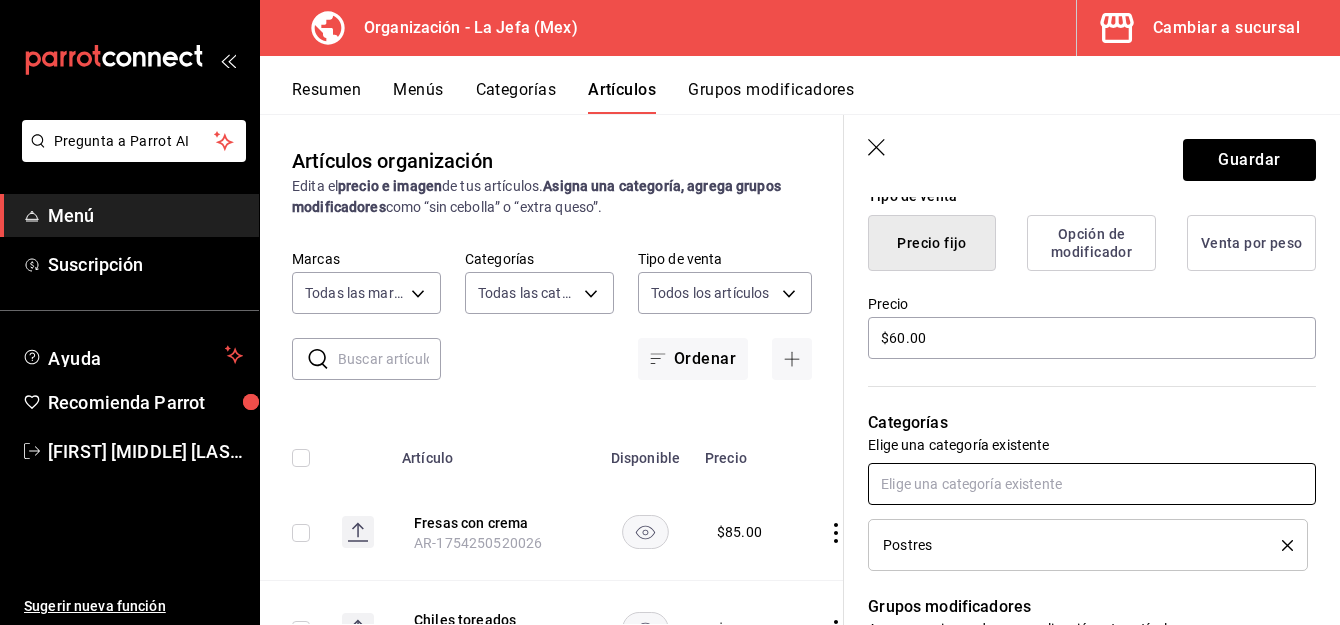 scroll, scrollTop: 412, scrollLeft: 0, axis: vertical 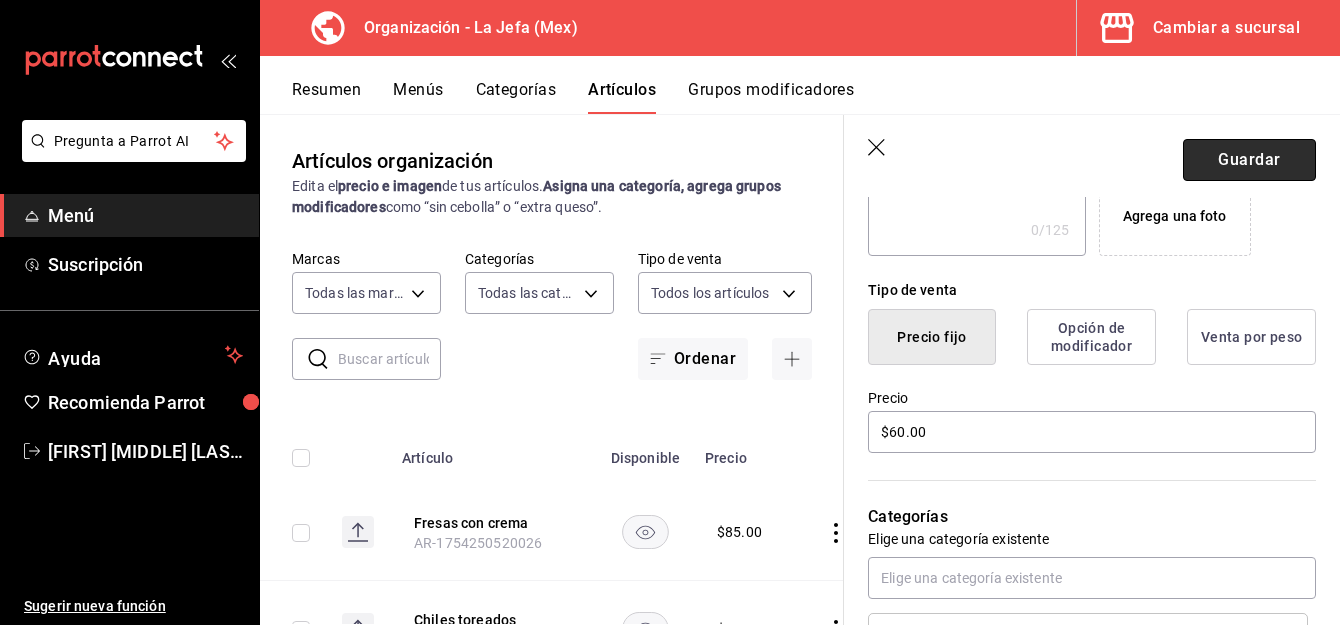 click on "Guardar" at bounding box center [1249, 160] 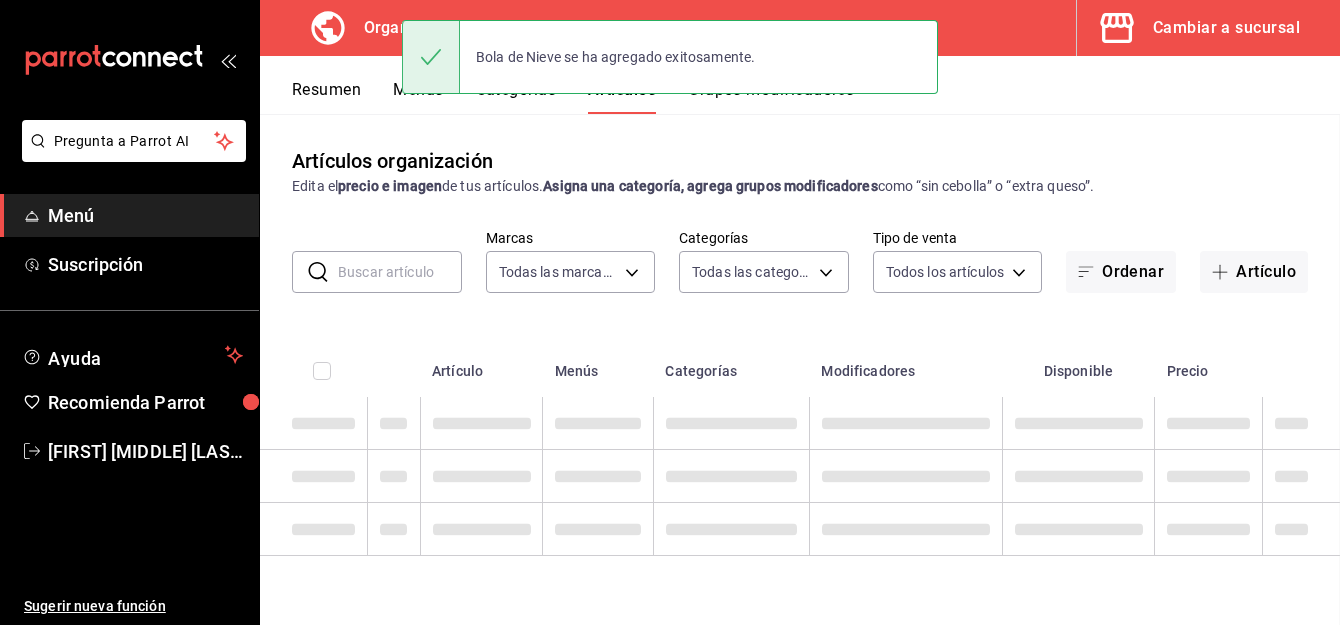 scroll, scrollTop: 0, scrollLeft: 0, axis: both 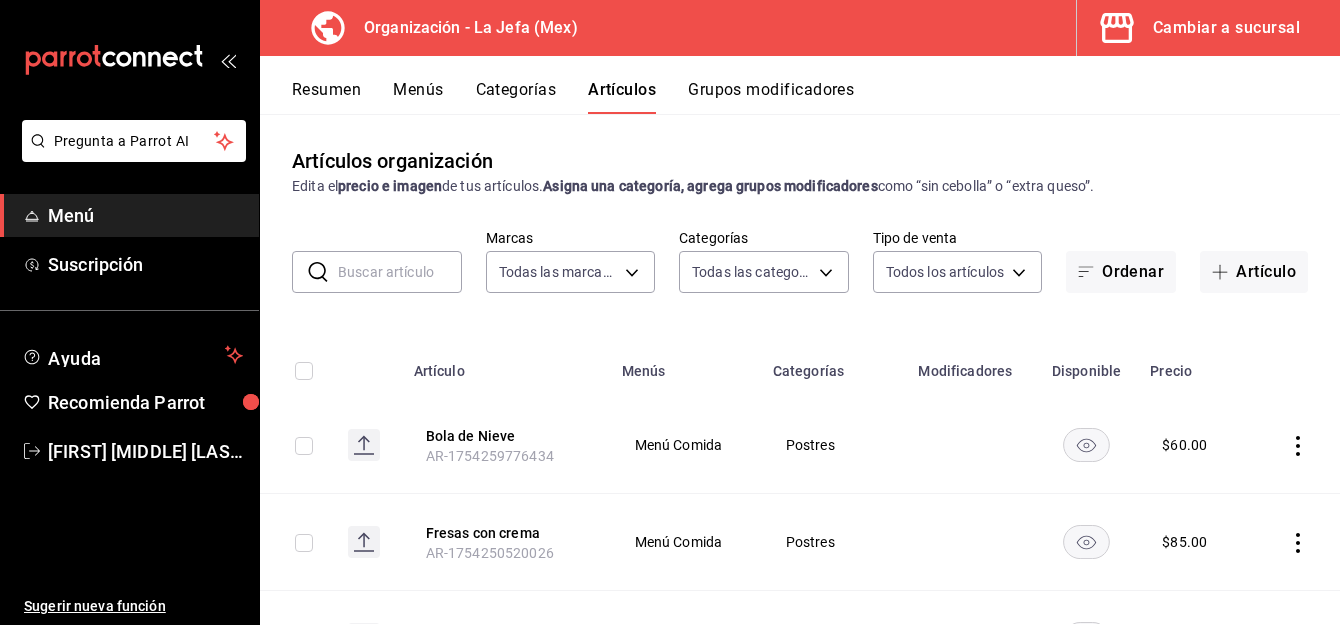 click on "Menús" at bounding box center [418, 97] 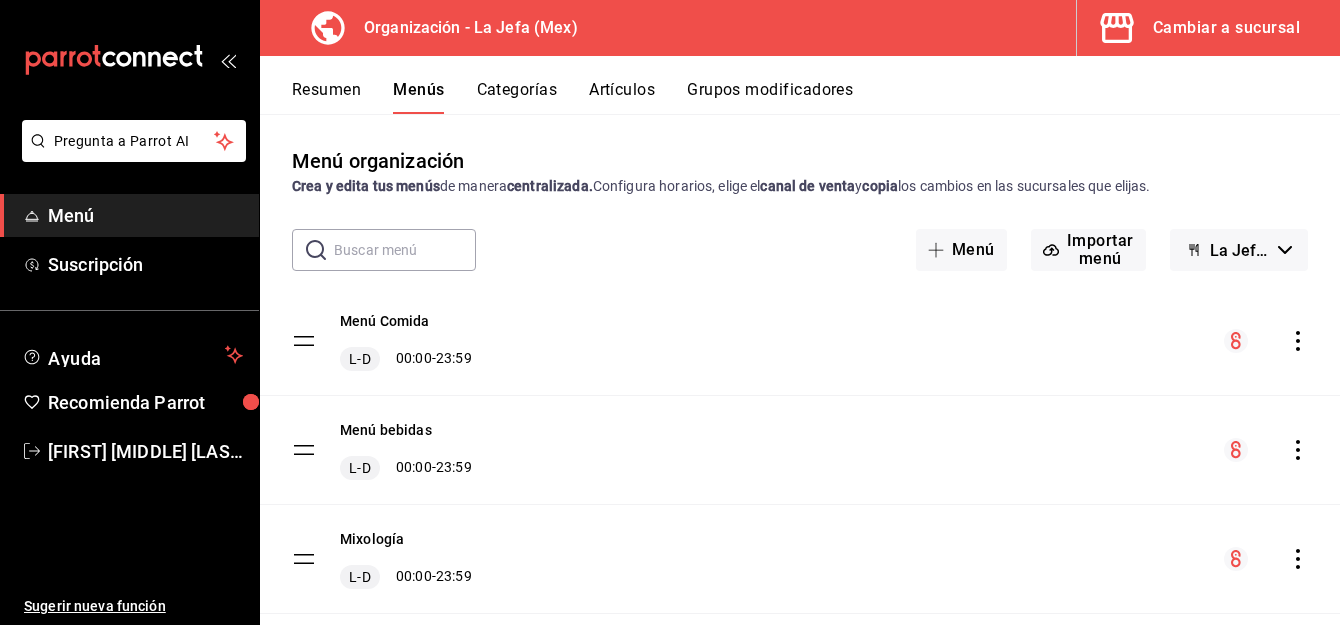 click on "Menú Comida L-D 00:00  -  23:59" at bounding box center (800, 341) 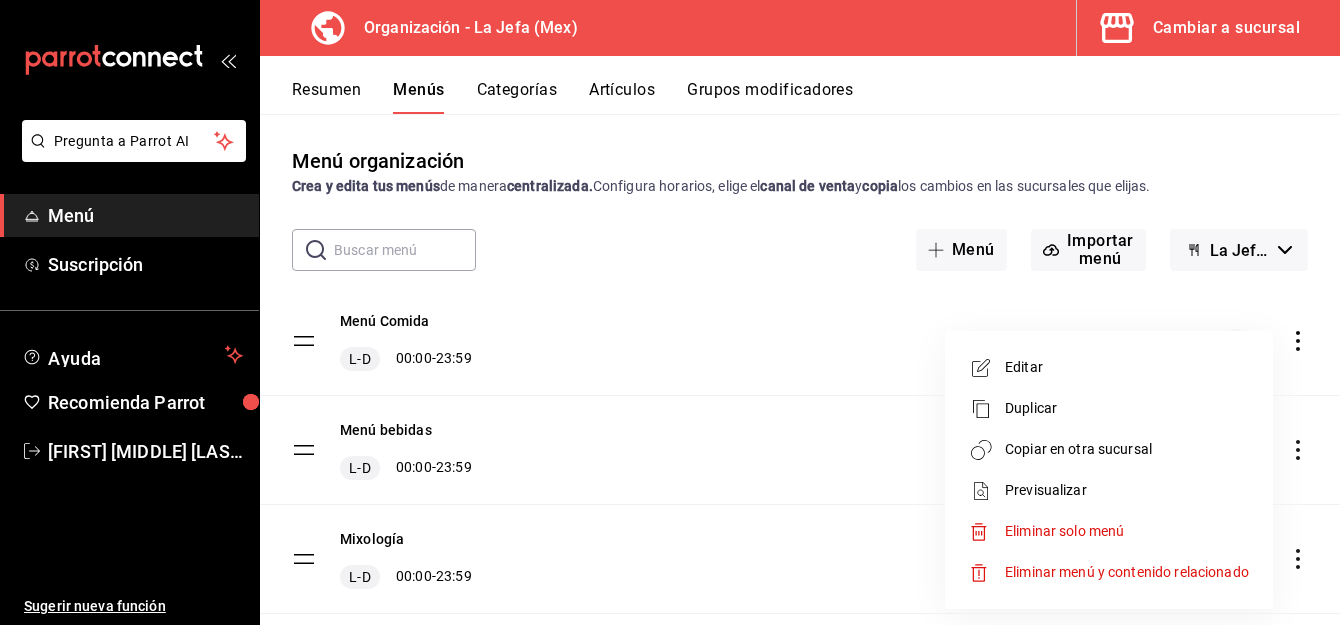 click on "Copiar en otra sucursal" at bounding box center [1127, 449] 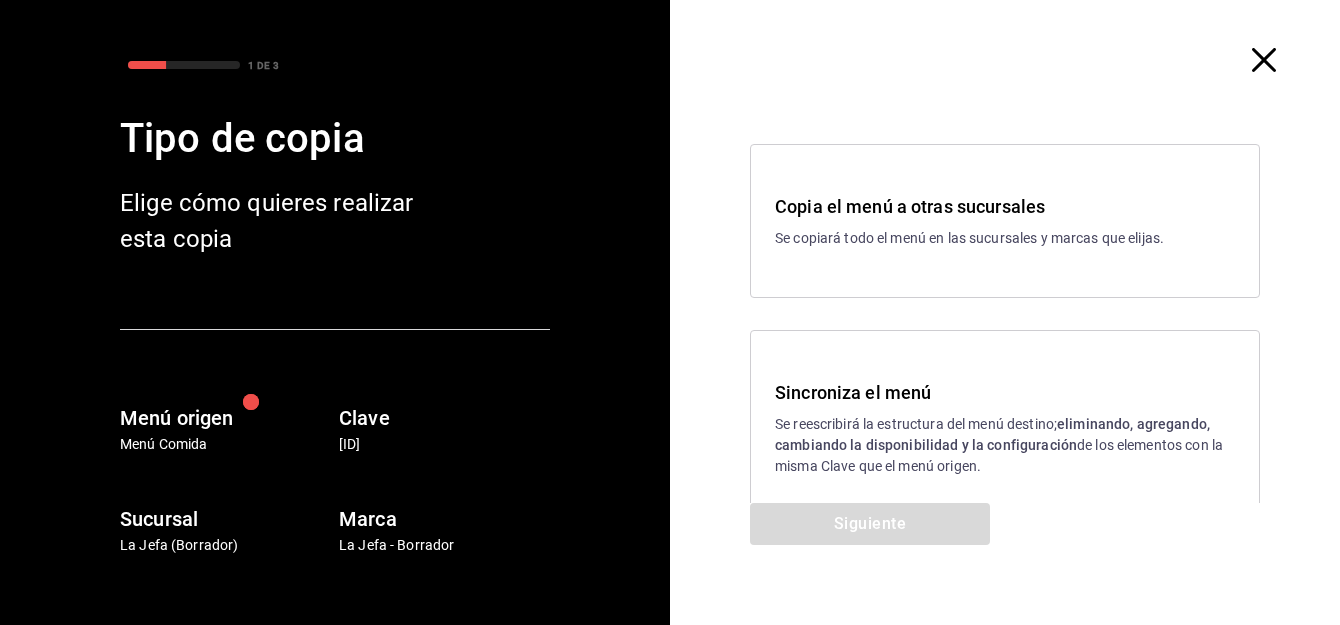 click on "Se reescribirá la estructura del menú destino;  eliminando, agregando, cambiando la disponibilidad y la configuración  de los elementos con la misma Clave que el menú origen." at bounding box center [1005, 445] 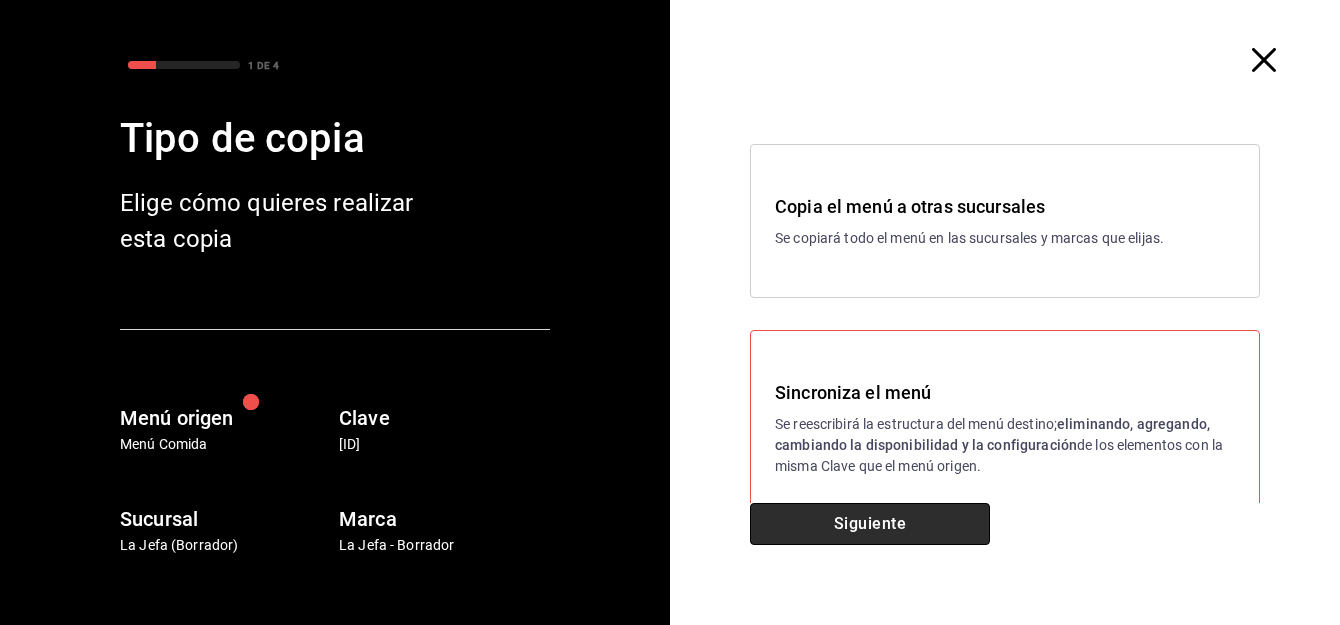 click on "Siguiente" at bounding box center (870, 524) 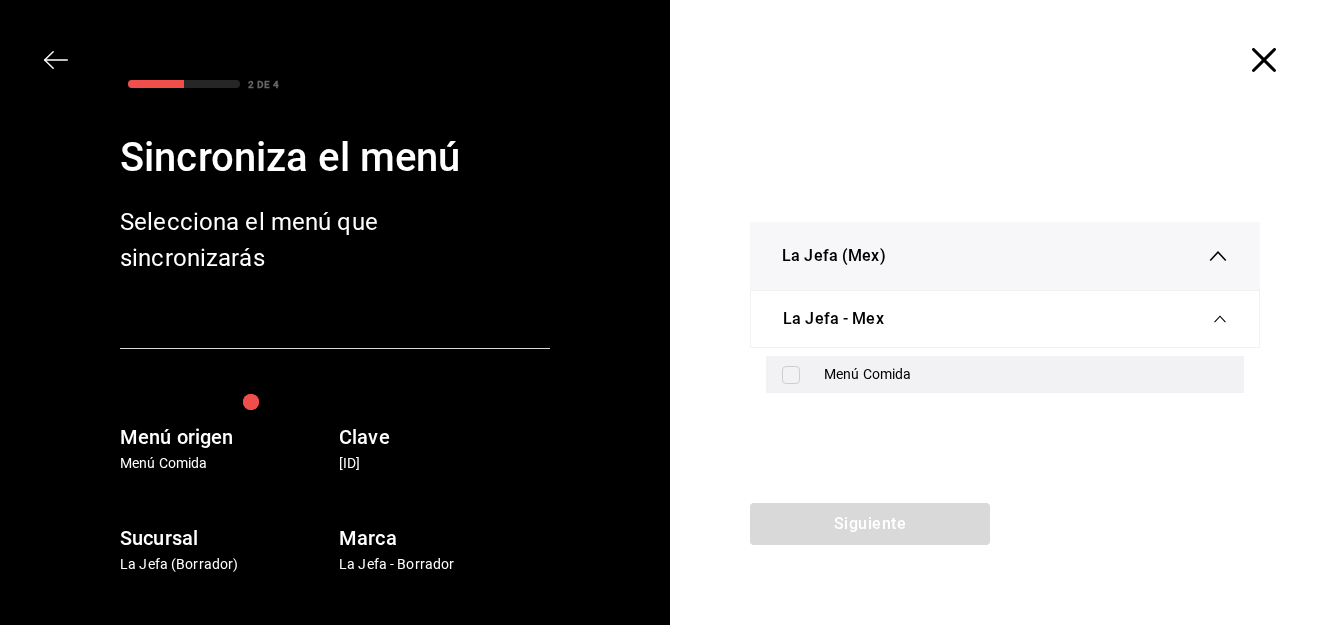 click at bounding box center (791, 375) 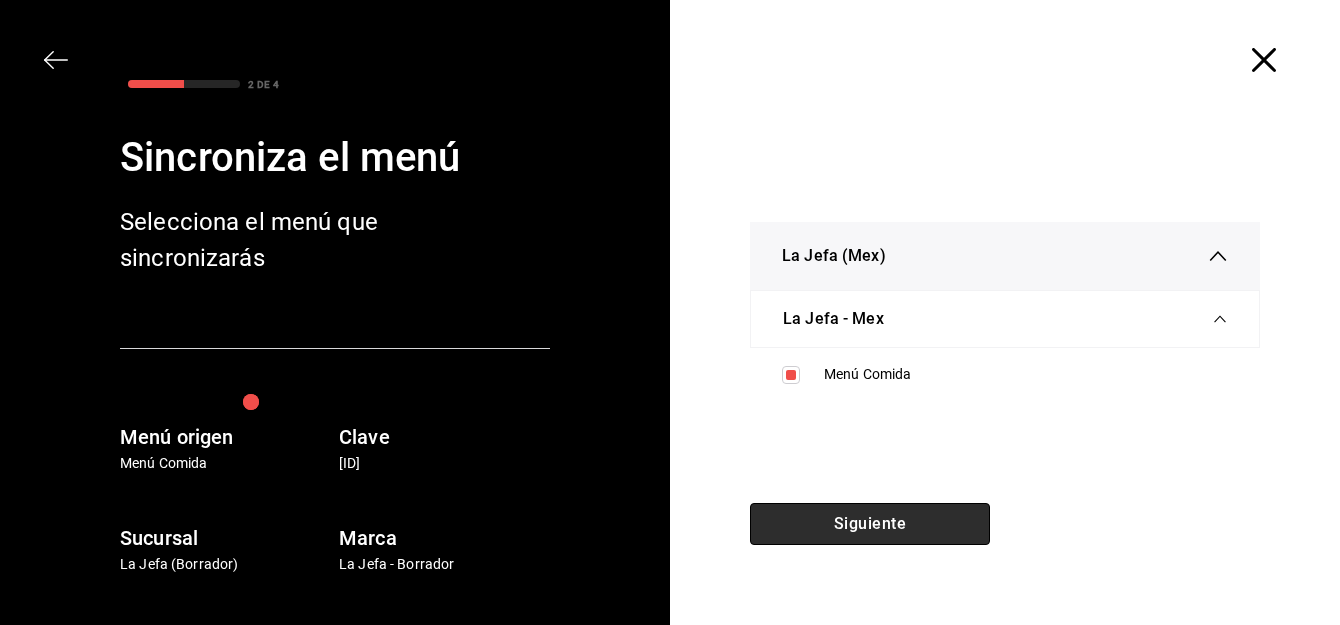 click on "Siguiente" at bounding box center [870, 524] 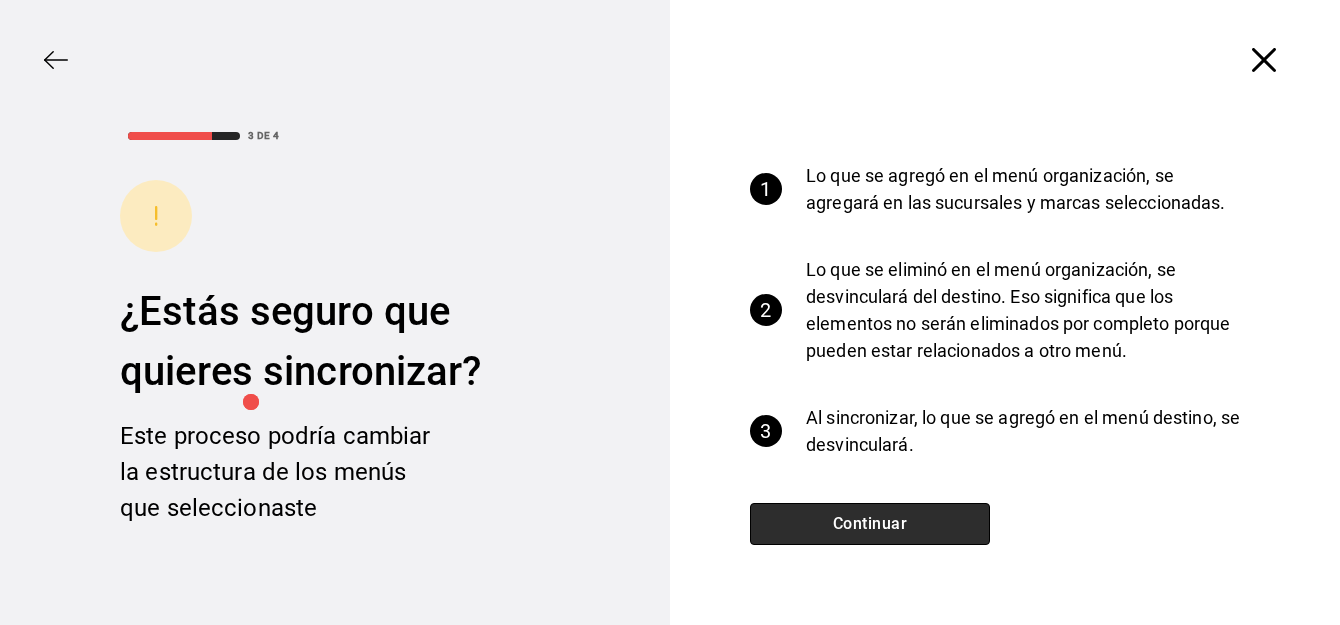 click on "Continuar" at bounding box center [870, 524] 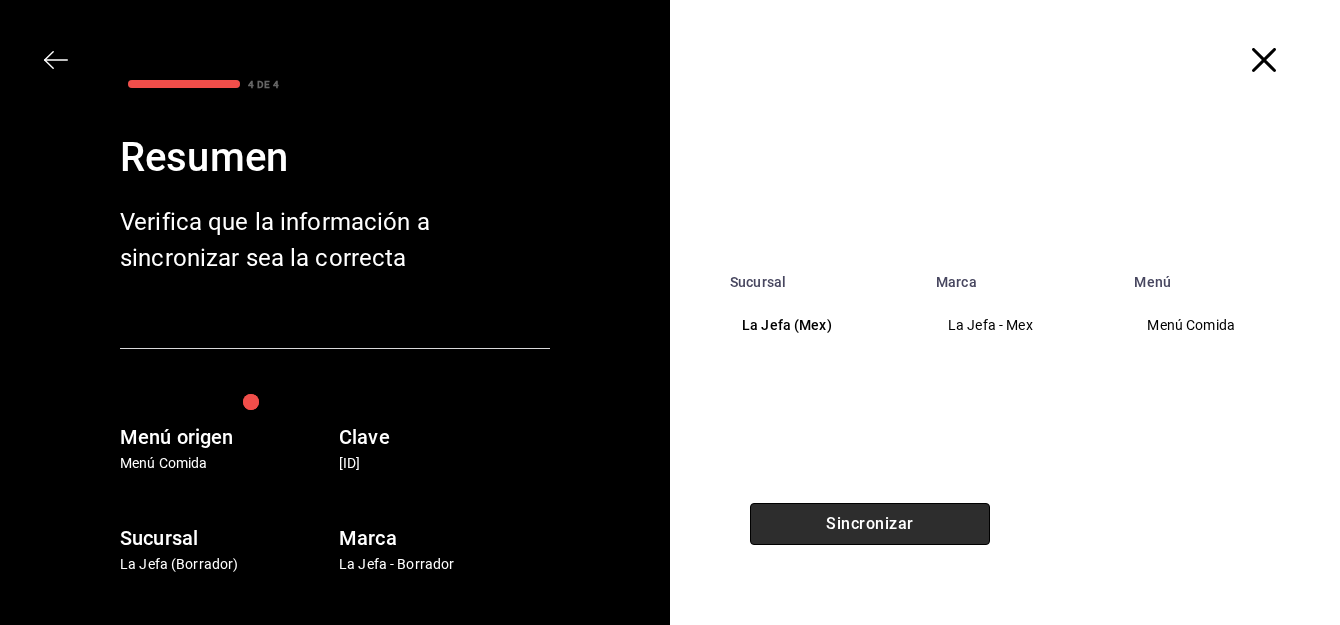 click on "Sincronizar" at bounding box center [870, 524] 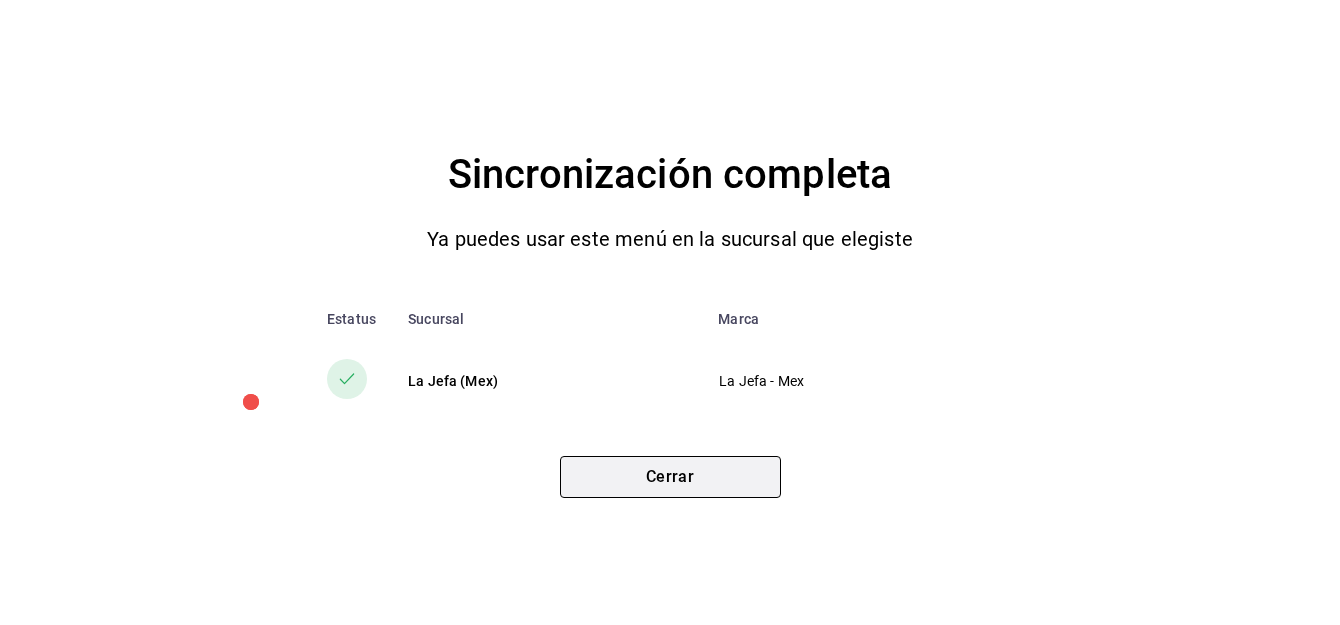 click on "Cerrar" at bounding box center (670, 477) 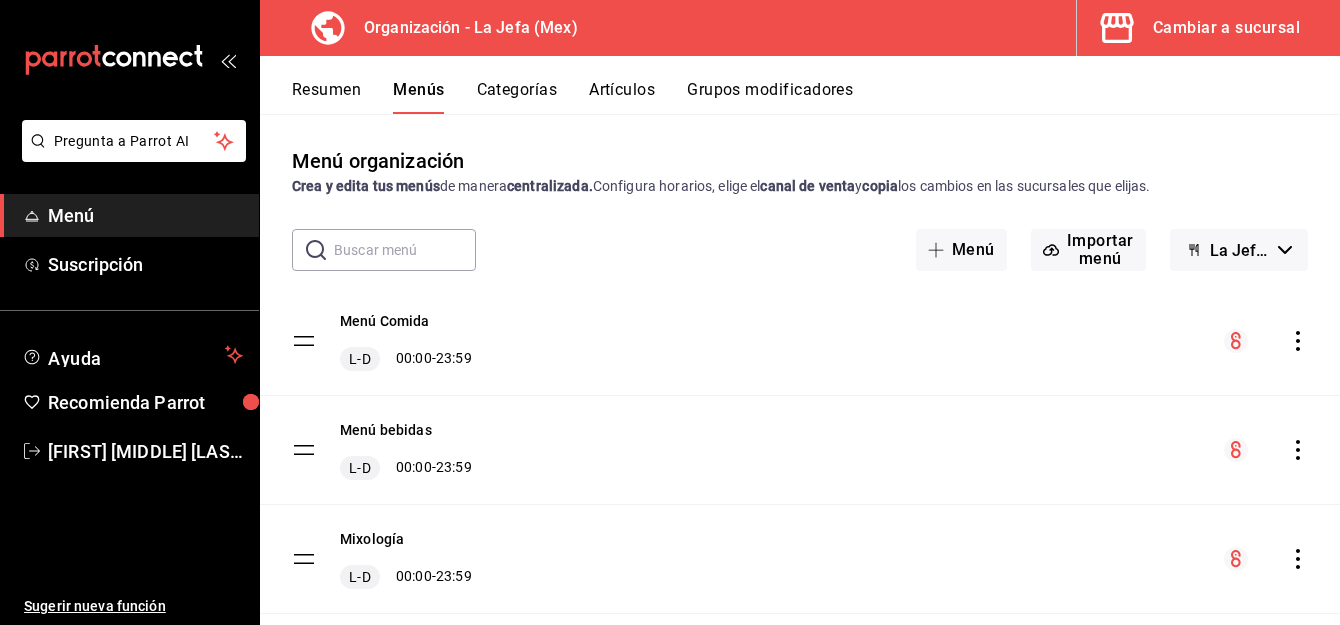 click on "Cambiar a sucursal" at bounding box center [1226, 28] 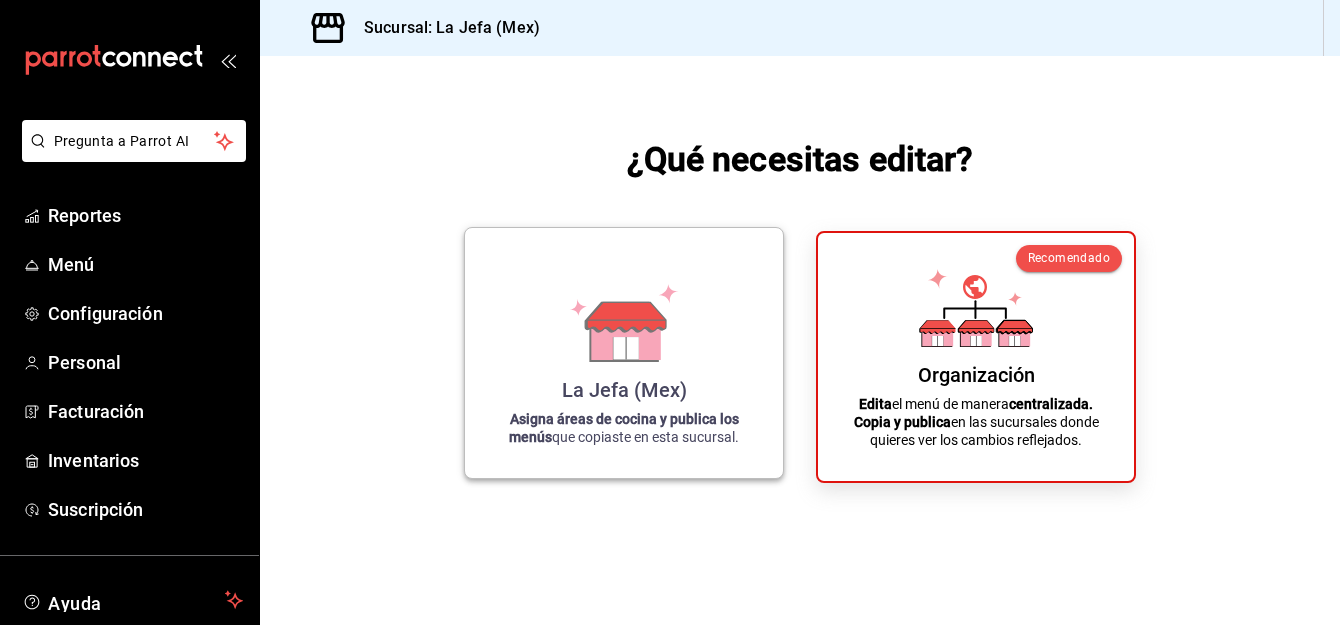 click on "La Jefa (Mex) Asigna áreas de cocina y publica los menús  que copiaste en esta sucursal." at bounding box center [624, 353] 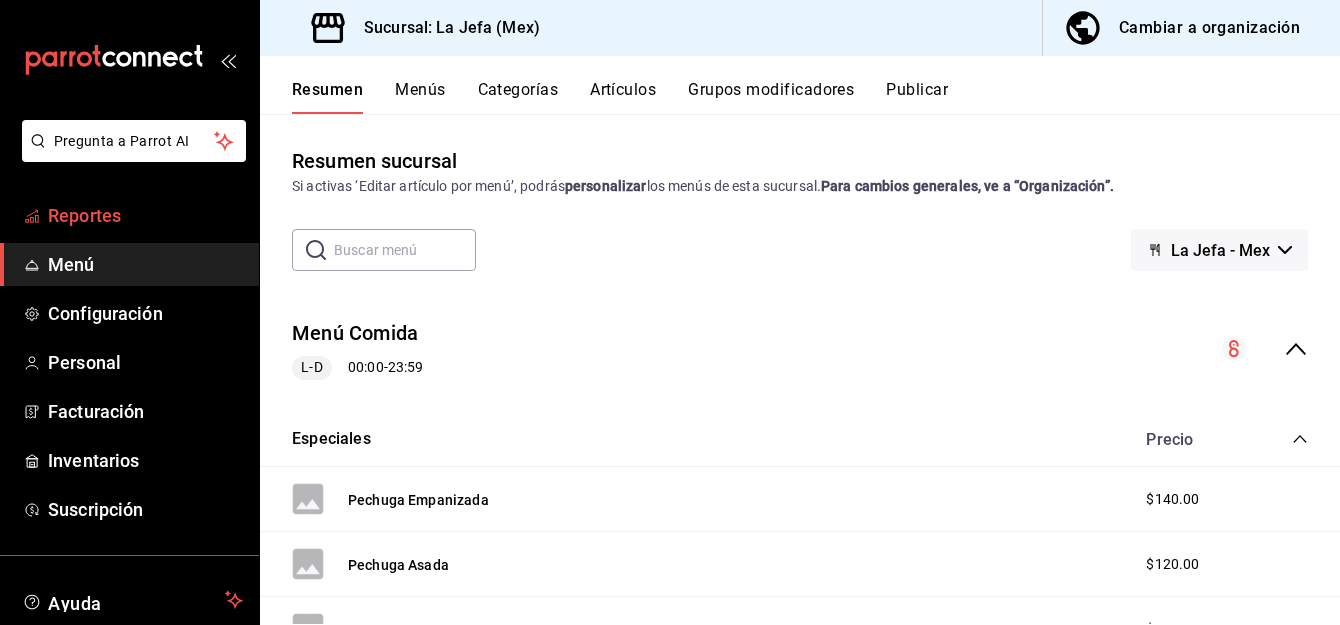 click on "Reportes" at bounding box center [145, 215] 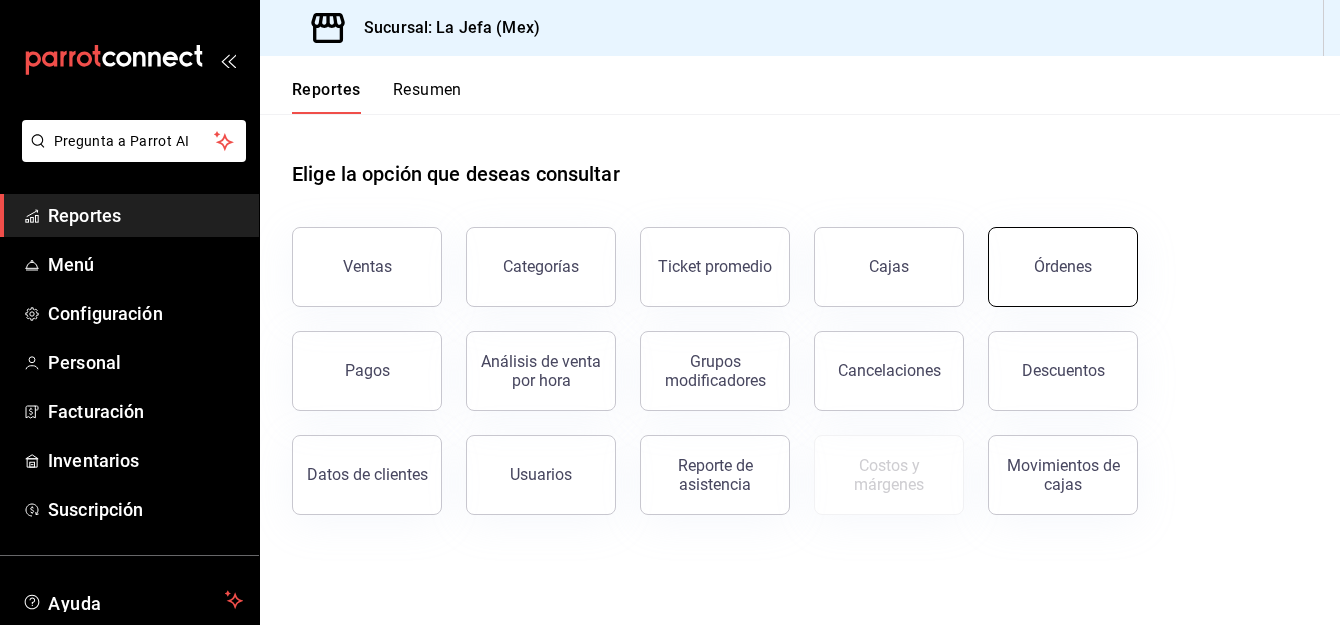 click on "Órdenes" at bounding box center (1063, 267) 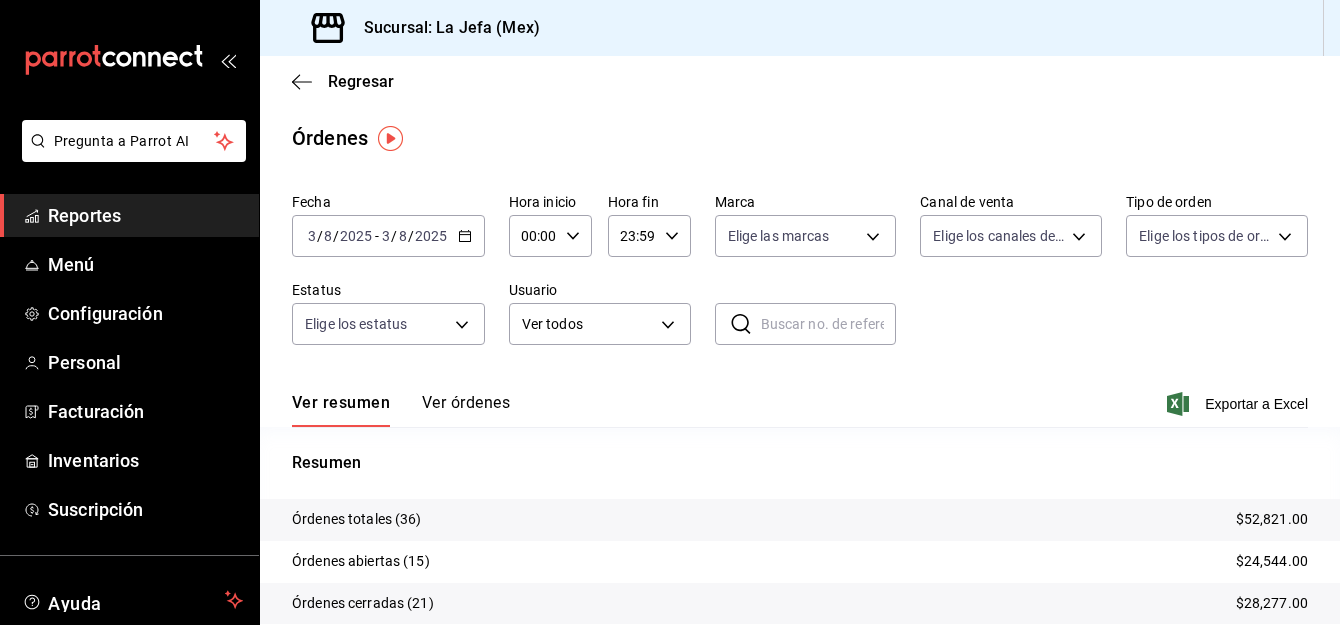 click on "Reportes" at bounding box center [145, 215] 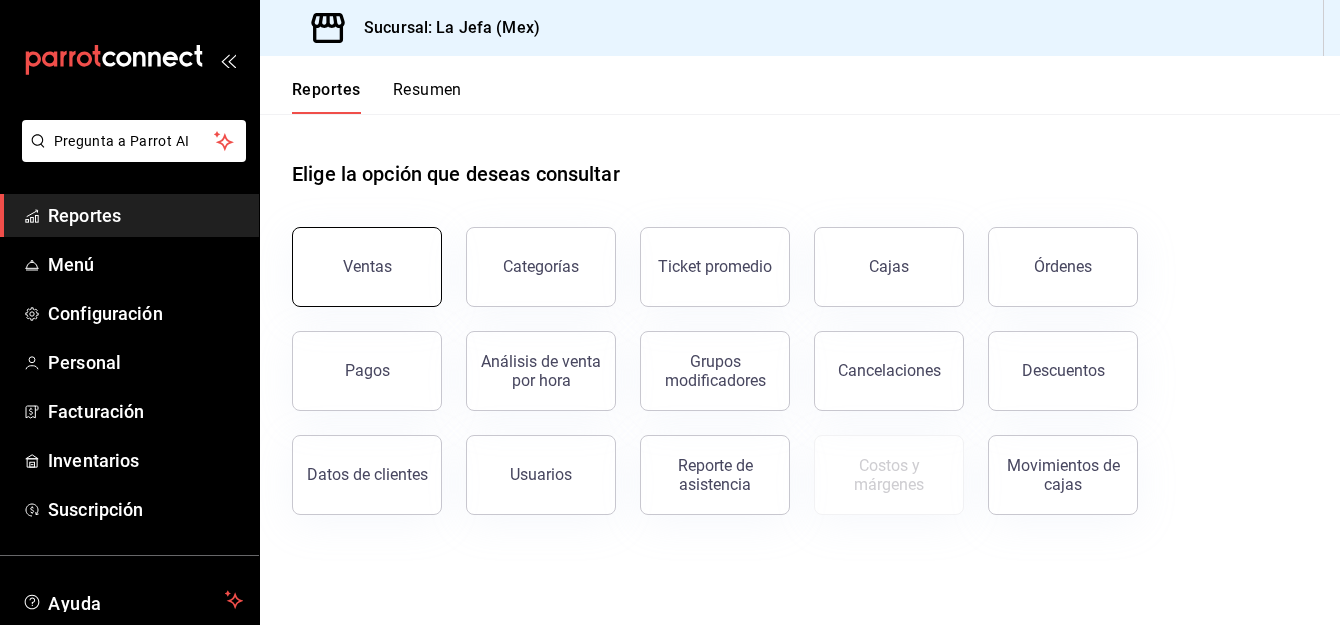 click on "Ventas" at bounding box center (367, 266) 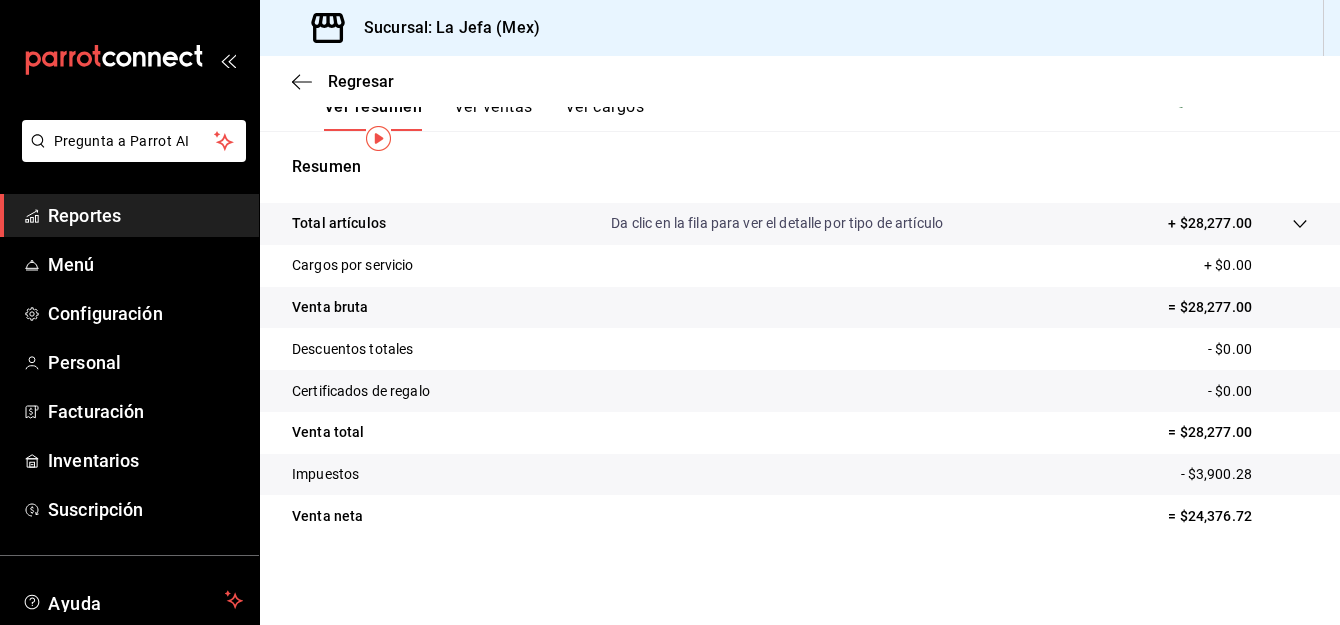 scroll, scrollTop: 0, scrollLeft: 0, axis: both 